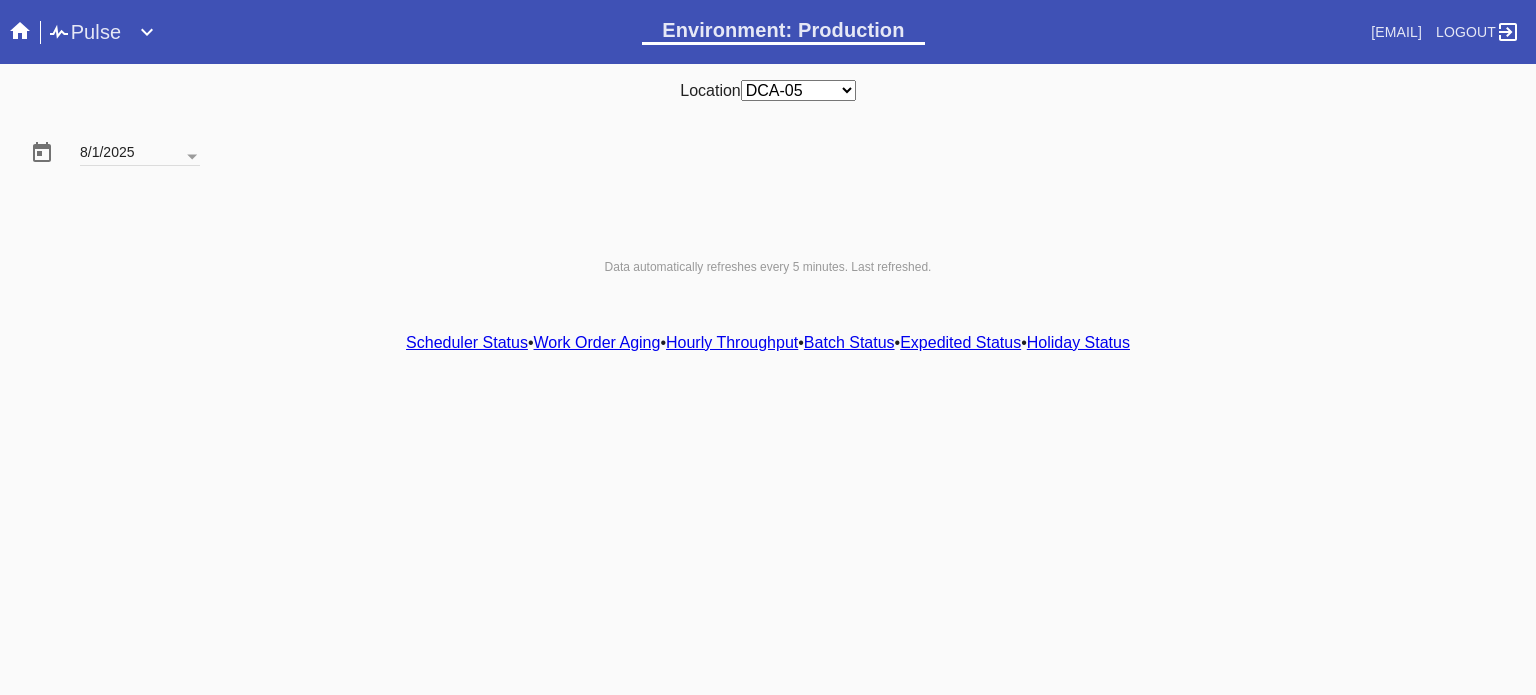 scroll, scrollTop: 0, scrollLeft: 0, axis: both 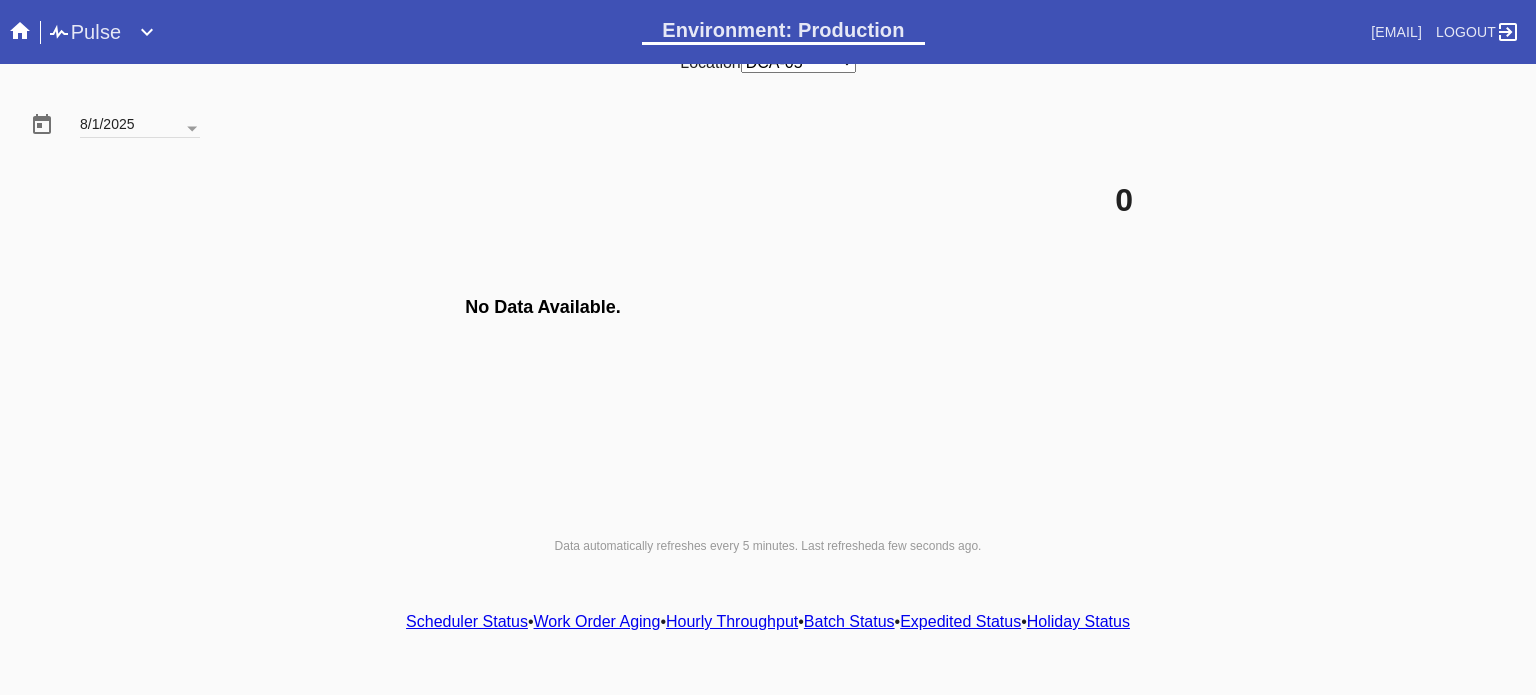 click on "Scheduler Status" at bounding box center (467, 621) 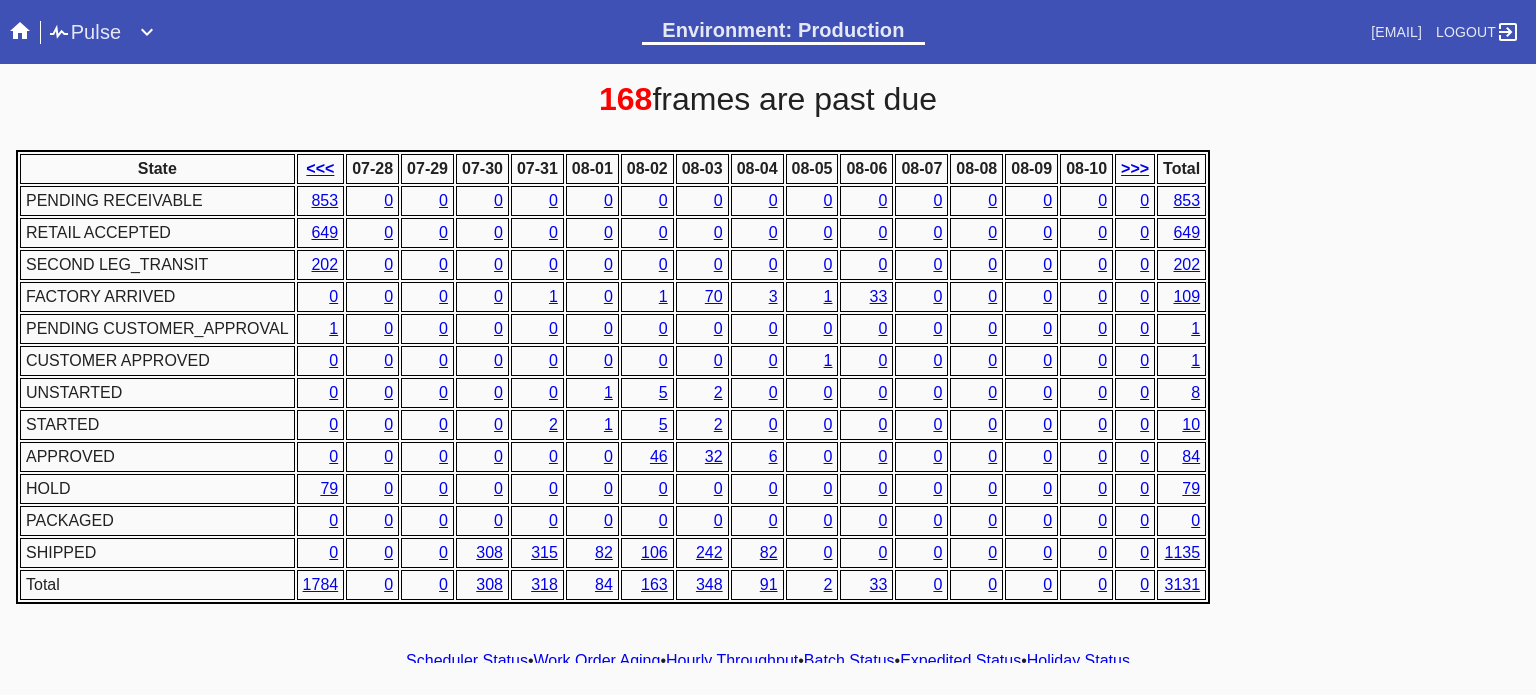 scroll, scrollTop: 856, scrollLeft: 0, axis: vertical 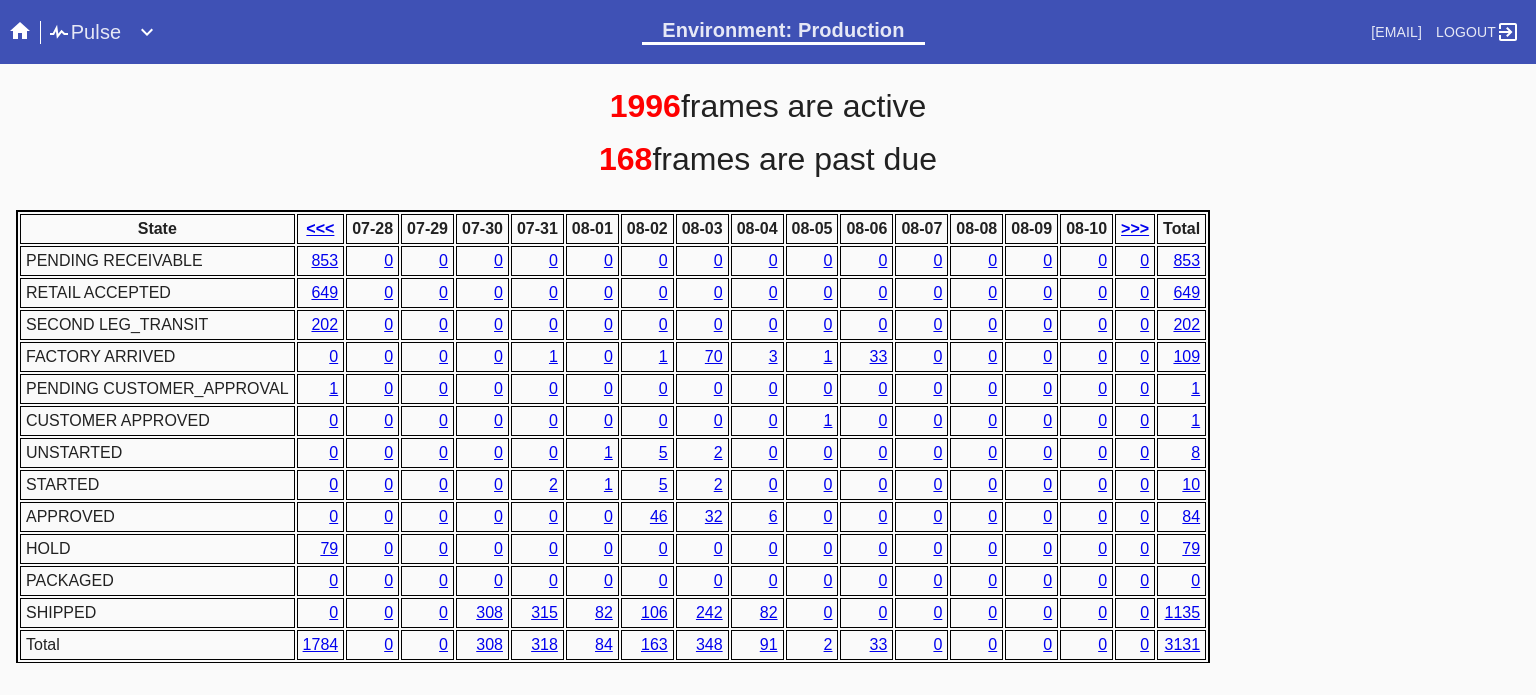 drag, startPoint x: 974, startPoint y: 123, endPoint x: 1008, endPoint y: 85, distance: 50.990196 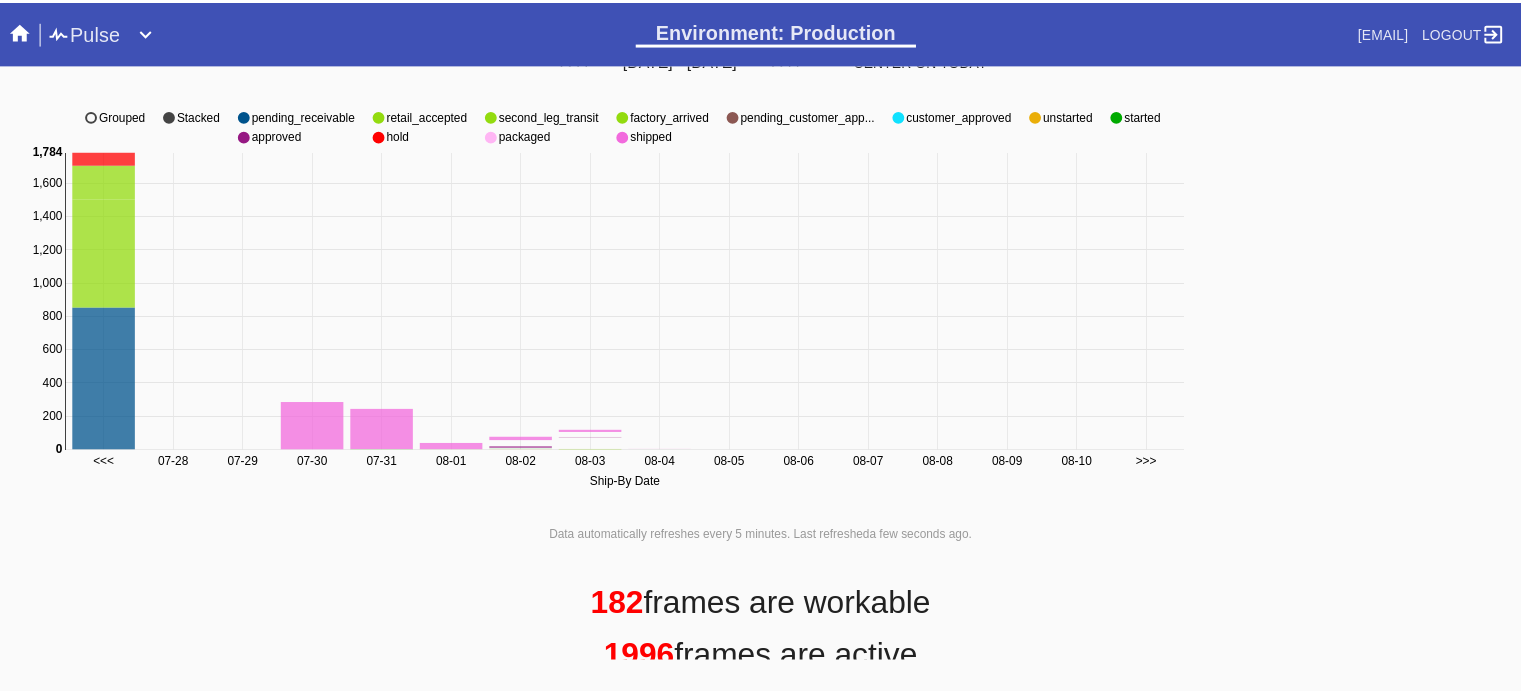 scroll, scrollTop: 0, scrollLeft: 0, axis: both 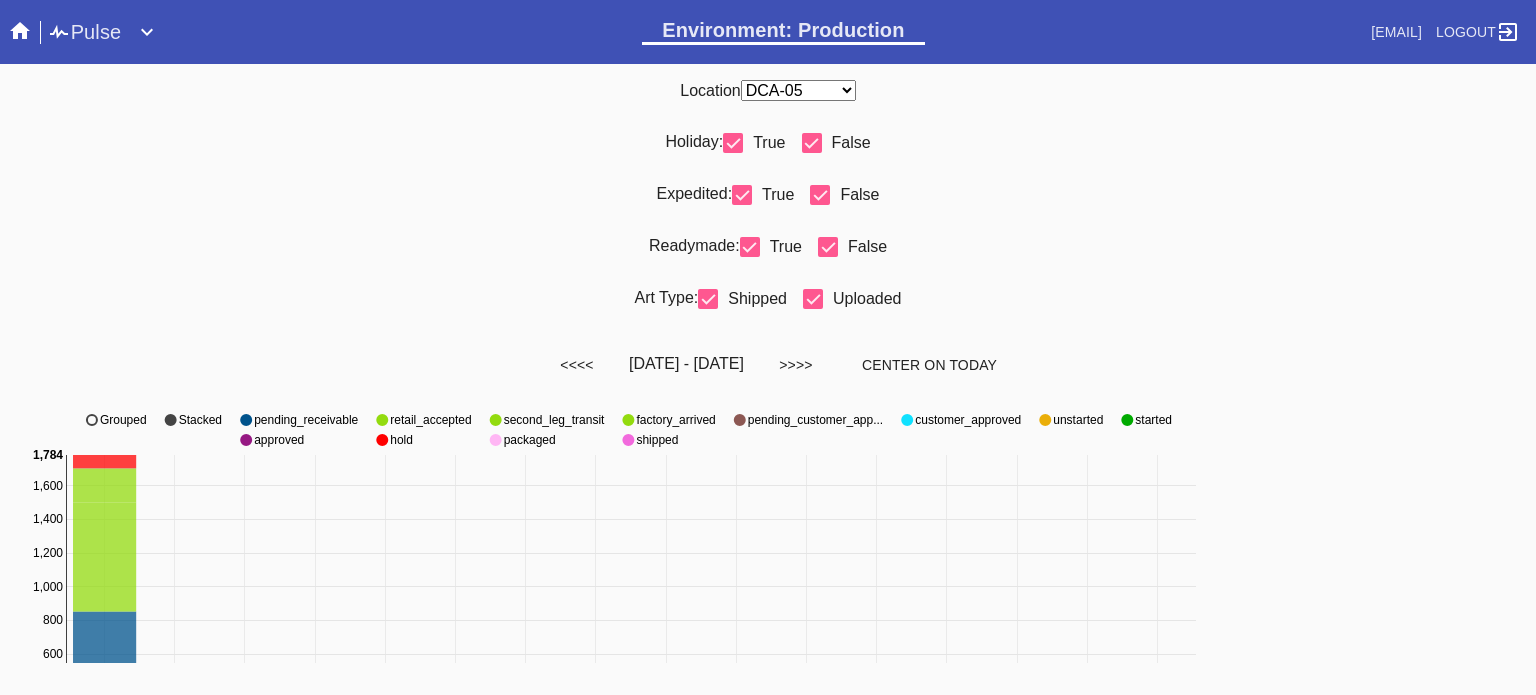 click on "Pulse" at bounding box center [84, 32] 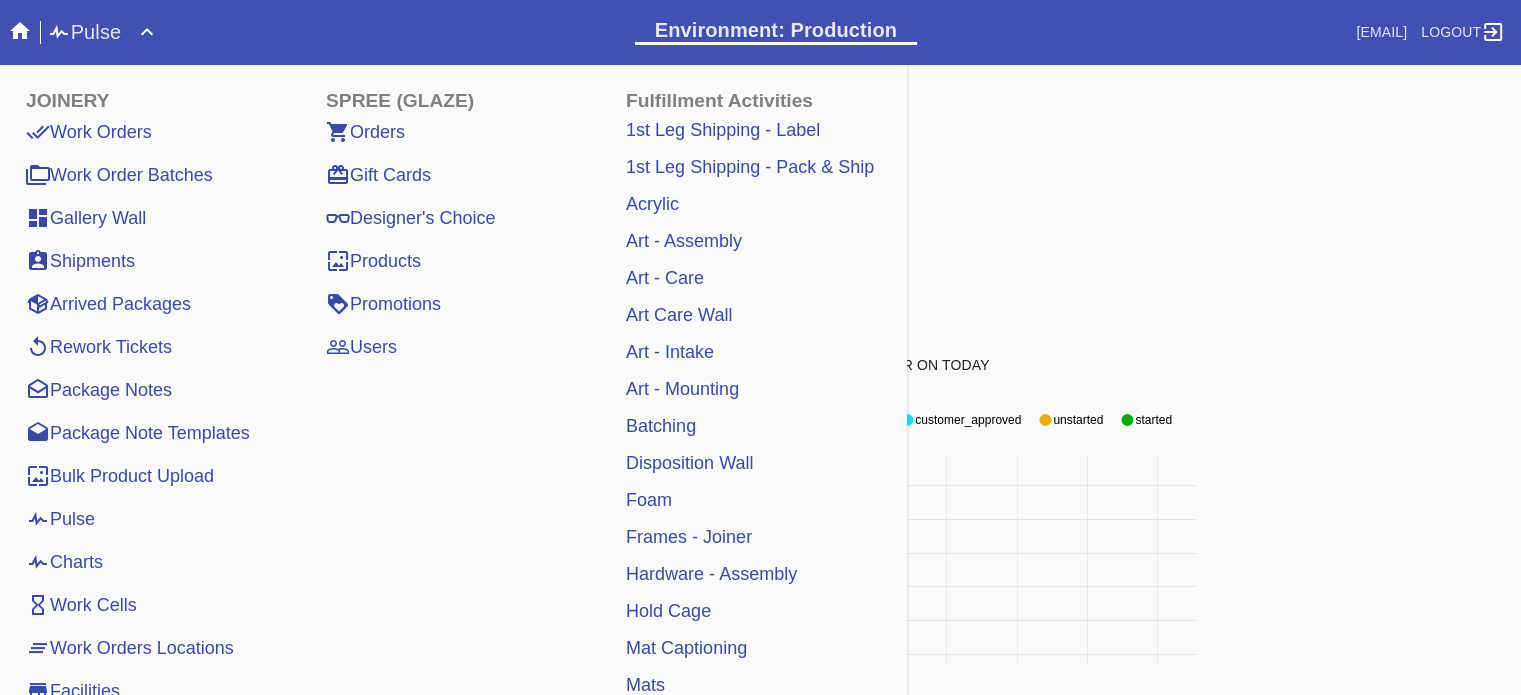 click on "Work Orders" at bounding box center (89, 132) 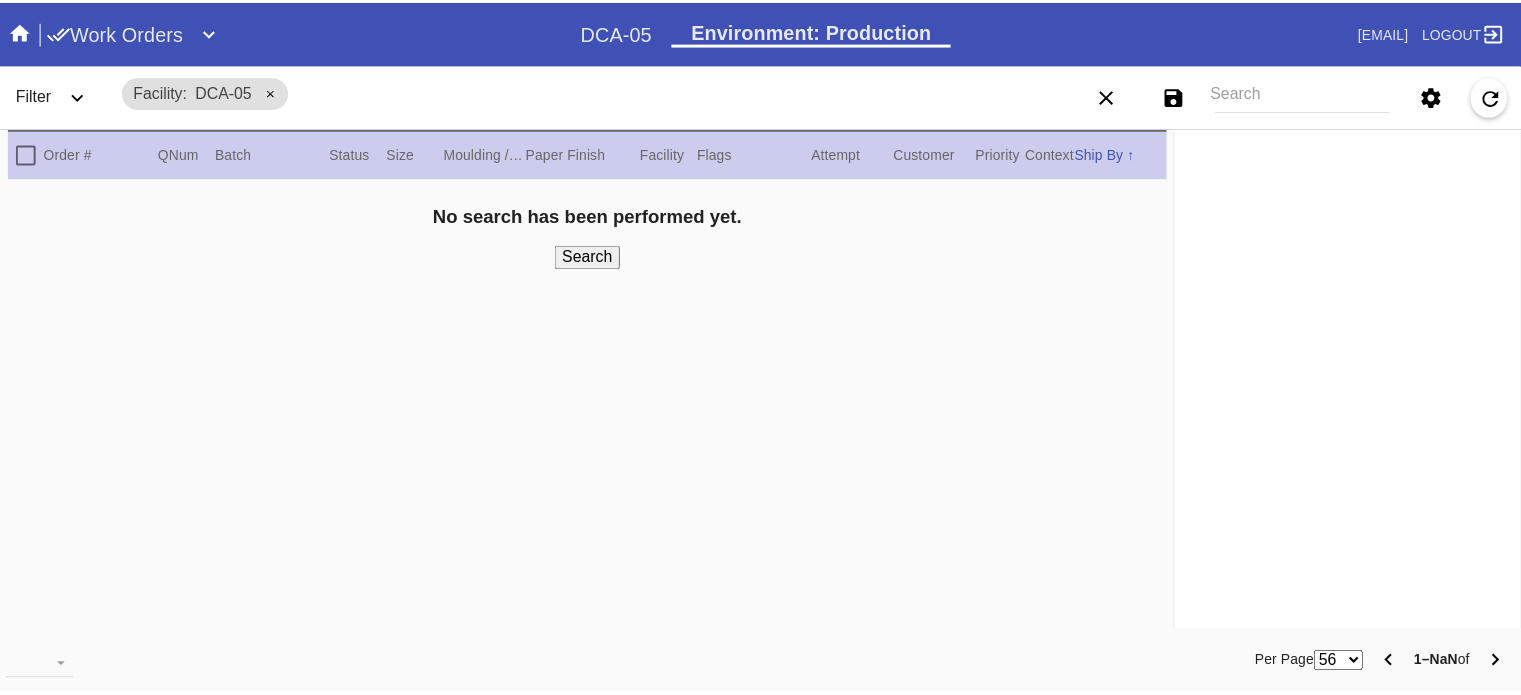 scroll, scrollTop: 0, scrollLeft: 0, axis: both 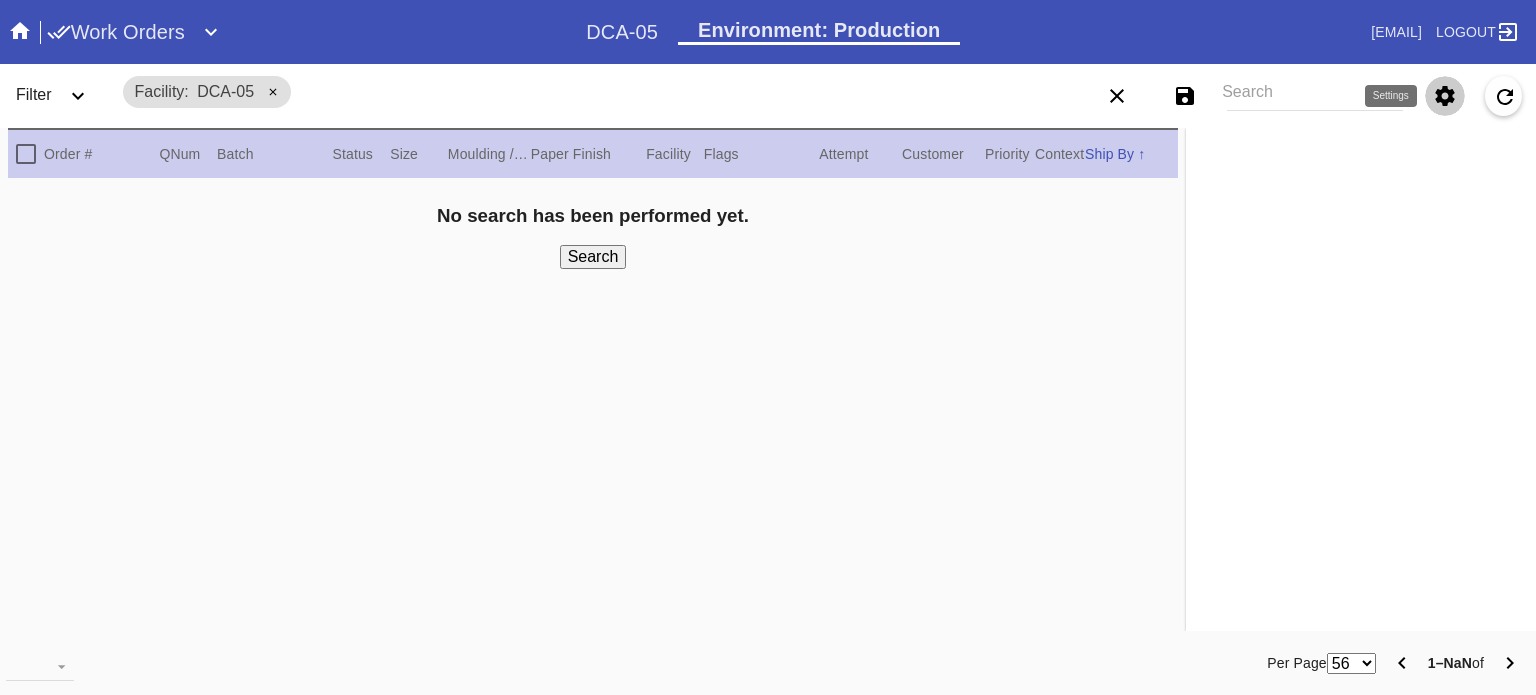 click 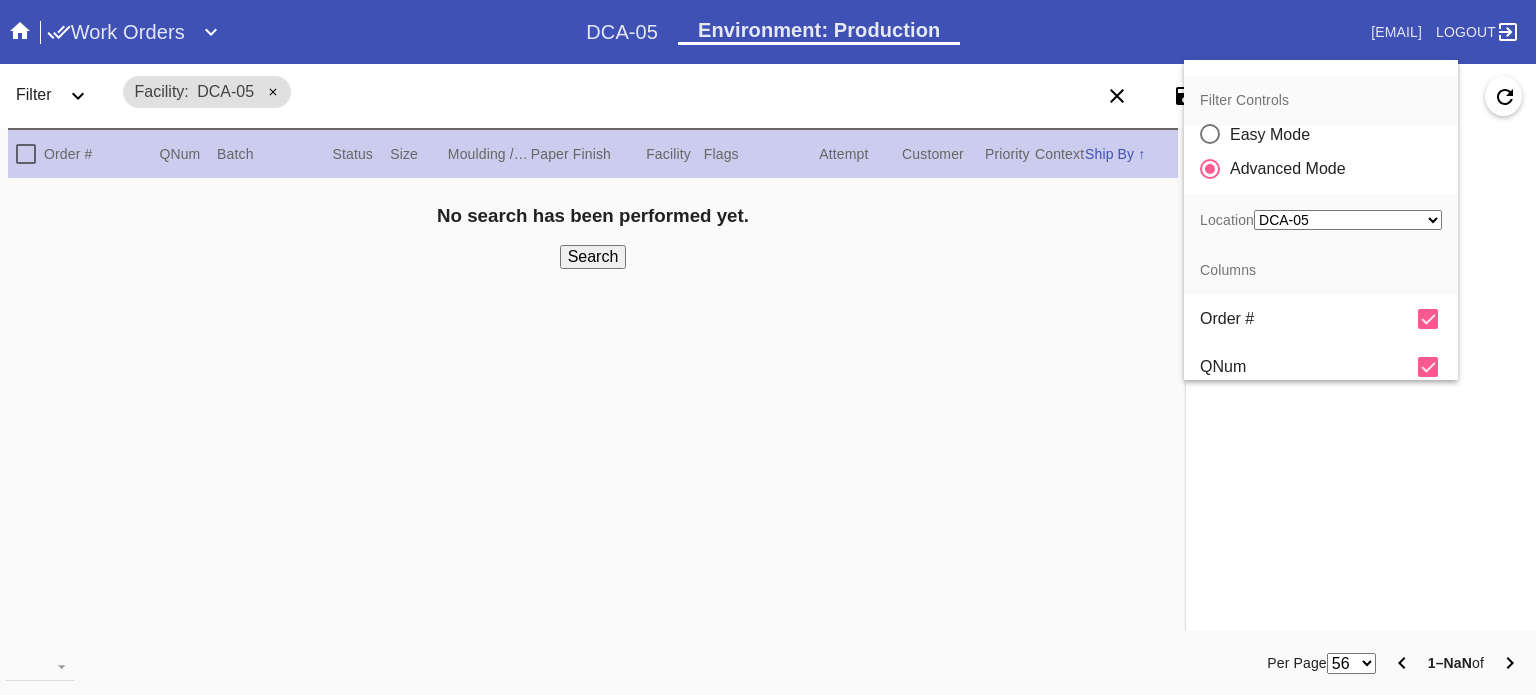 click on "Any Location LEX-02 (inactive) LEX-02_ART (inactive) DCA-01 (inactive) CLT-RTL-MYP BOS-RTL-WEL DCA-RTL-MCL DFW-RTL-HILL (inactive) DCA-05 LAX-RTL-SMON SFO-RTL-PALO LAS-01 LEX-01 ATL-RTL-ALP (inactive) LGA-RTL-WPT AUS-RTL-SAUS BNA-RTL-NASH ELP-01 PHL-RLT-SBRN ORD-RTL-WINN LEX-03 ATL-RTL-WEST DCA-RTL-UNMA DCA-RTL-BETH LGA-RTL-SUM DCA-RTL-MOSA BOS-RTL-SEA AUS-RTL-CAUS ATL-RTL-BUCK PHL-01 (inactive) DCA-RTL-CLAR LGA-RTL-HOBO CLT-RTL-SOE PHL-RTL-PHI DCA-RTL-OLDT DFW-RTL-IVIL BOS-RTL-DRBY (inactive) LGA-RTL-MHIL (inactive) LGA-RTL-NCA LGA-RTL-76TH LGA-RTL-COBL DCA-STR-BETH DCA-RTL-GEO LGA-RTL-PSLO LGA-RTL-WILL ORD-RTL-SOUT LGA-RTL-82ND ORD-RTL-WLOO LGA-RTL-BRNX DCA-RTL-14TH LGA-RTL-VILL ORD-RTL-RNOR MSY-RTL-ORL DCA-04" at bounding box center [1348, 220] 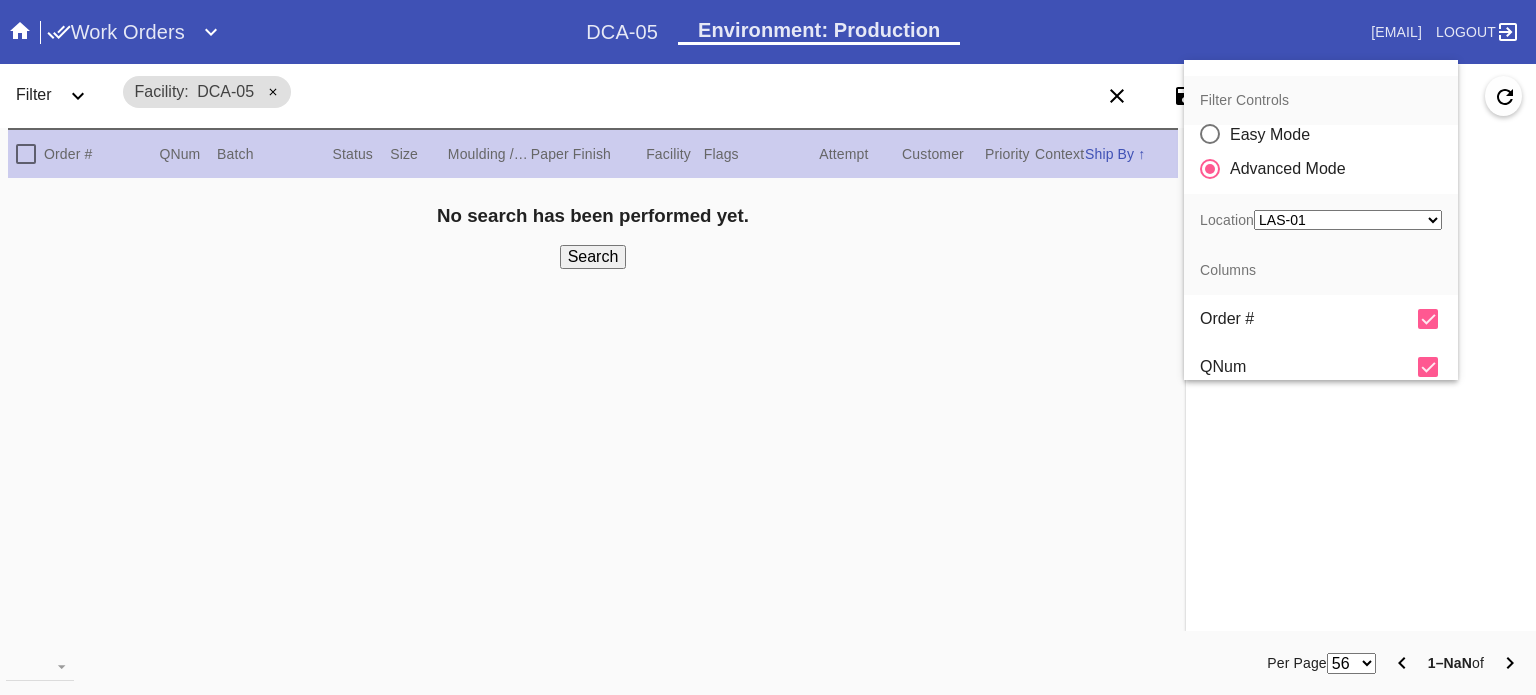 click on "Any Location LEX-02 (inactive) LEX-02_ART (inactive) DCA-01 (inactive) CLT-RTL-MYP BOS-RTL-WEL DCA-RTL-MCL DFW-RTL-HILL (inactive) DCA-05 LAX-RTL-SMON SFO-RTL-PALO LAS-01 LEX-01 ATL-RTL-ALP (inactive) LGA-RTL-WPT AUS-RTL-SAUS BNA-RTL-NASH ELP-01 PHL-RLT-SBRN ORD-RTL-WINN LEX-03 ATL-RTL-WEST DCA-RTL-UNMA DCA-RTL-BETH LGA-RTL-SUM DCA-RTL-MOSA BOS-RTL-SEA AUS-RTL-CAUS ATL-RTL-BUCK PHL-01 (inactive) DCA-RTL-CLAR LGA-RTL-HOBO CLT-RTL-SOE PHL-RTL-PHI DCA-RTL-OLDT DFW-RTL-IVIL BOS-RTL-DRBY (inactive) LGA-RTL-MHIL (inactive) LGA-RTL-NCA LGA-RTL-76TH LGA-RTL-COBL DCA-STR-BETH DCA-RTL-GEO LGA-RTL-PSLO LGA-RTL-WILL ORD-RTL-SOUT LGA-RTL-82ND ORD-RTL-WLOO LGA-RTL-BRNX DCA-RTL-14TH LGA-RTL-VILL ORD-RTL-RNOR MSY-RTL-ORL DCA-04" at bounding box center [1348, 220] 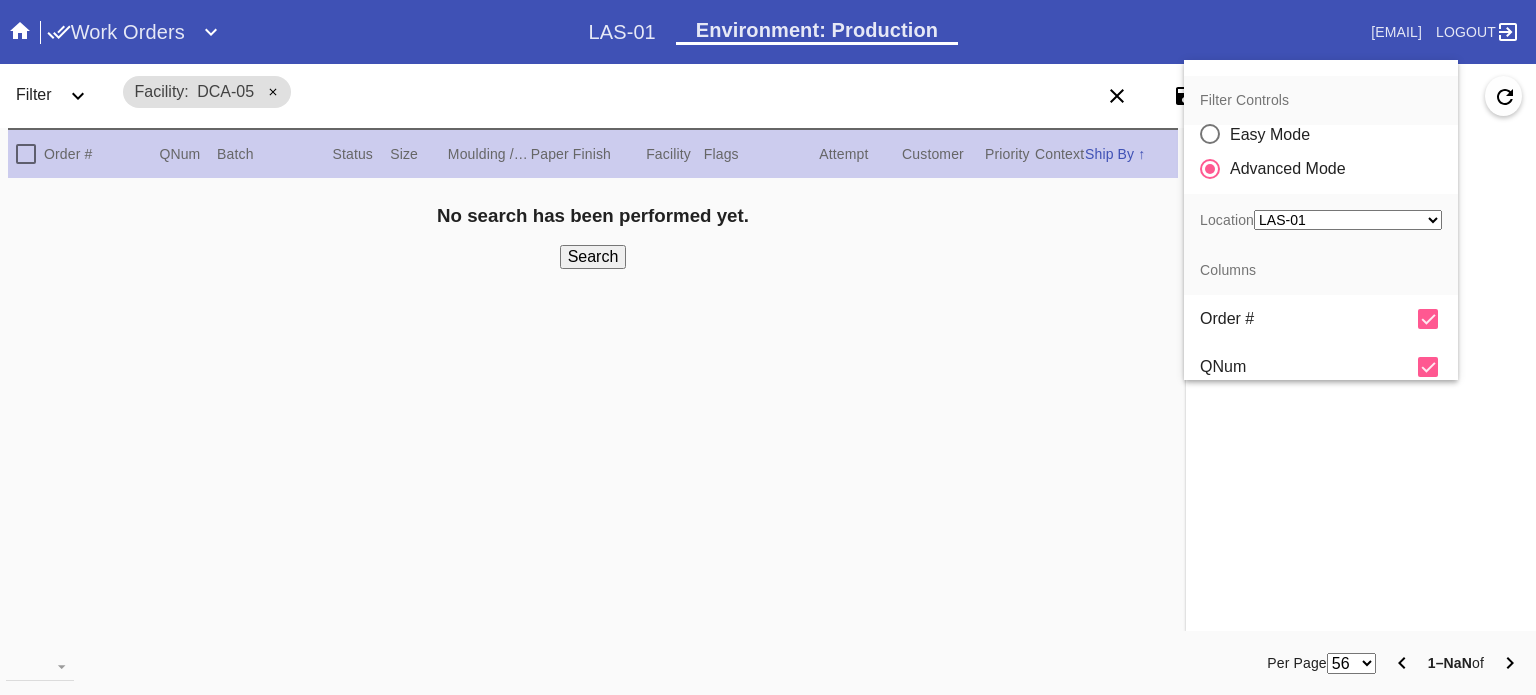 click at bounding box center [768, 347] 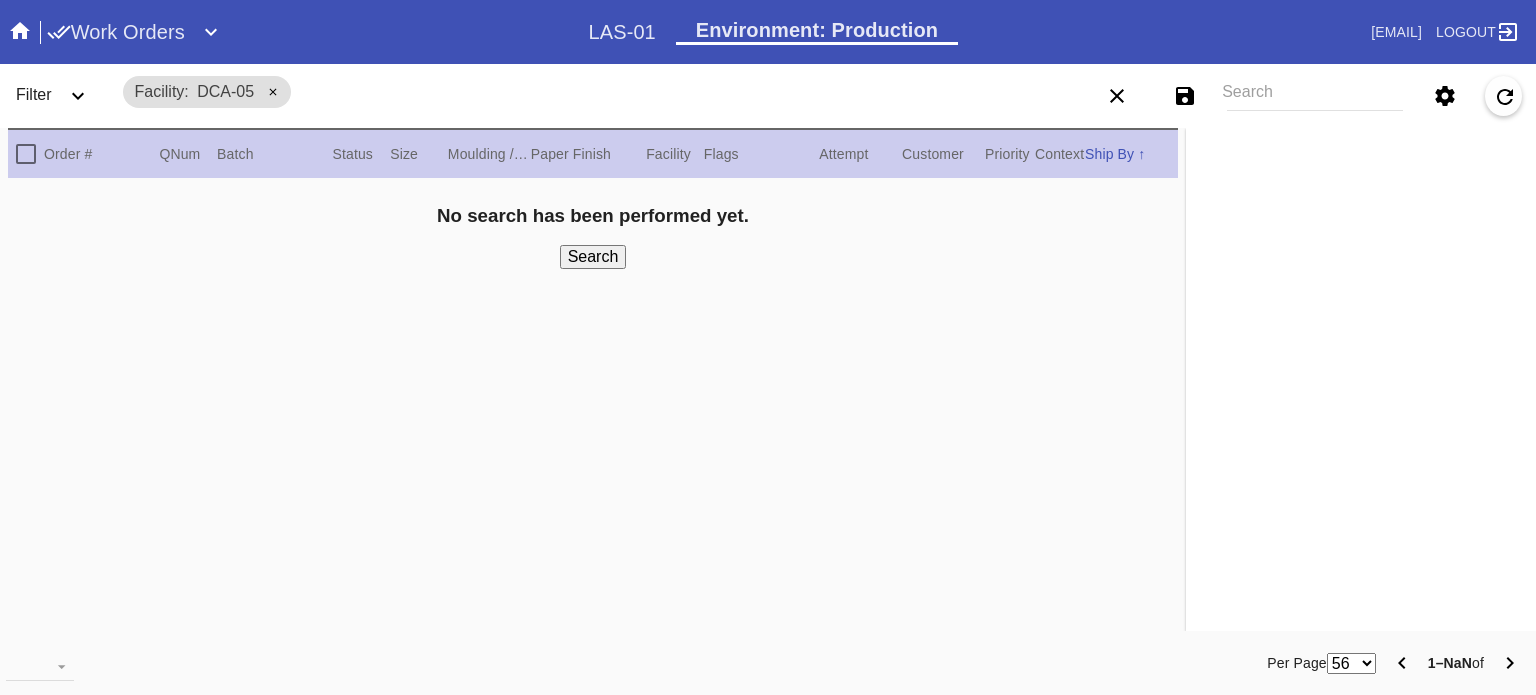 click on "Work Orders" at bounding box center (116, 32) 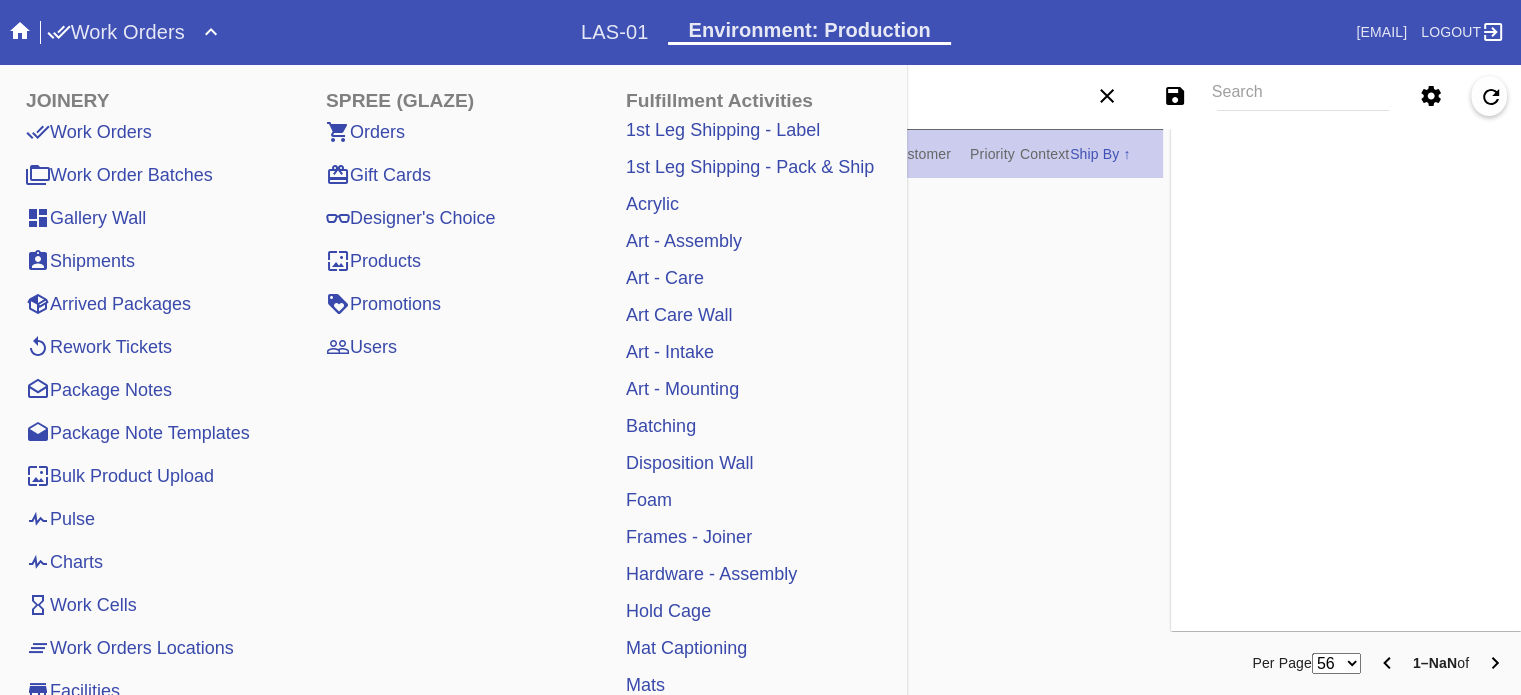 click on "Pulse" at bounding box center (60, 519) 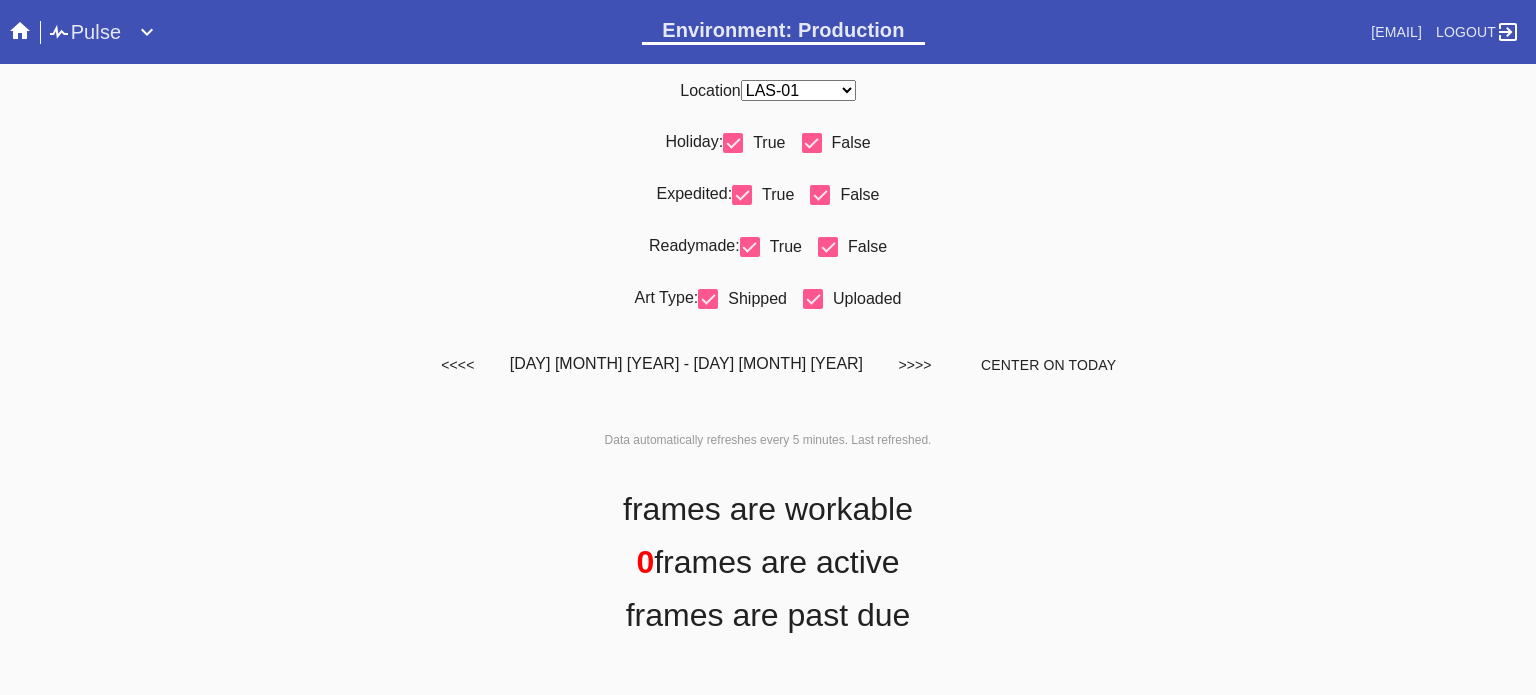 scroll, scrollTop: 0, scrollLeft: 0, axis: both 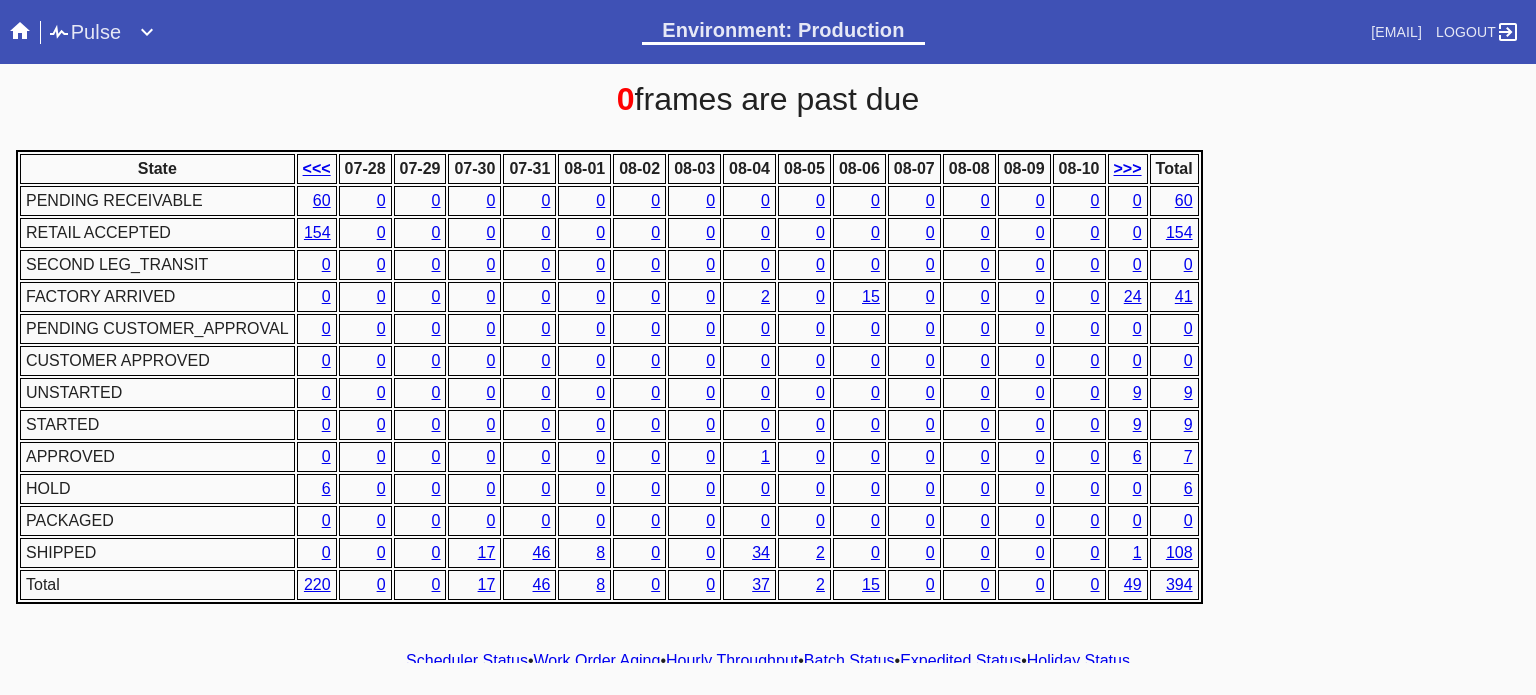 click on "Pulse" at bounding box center (84, 32) 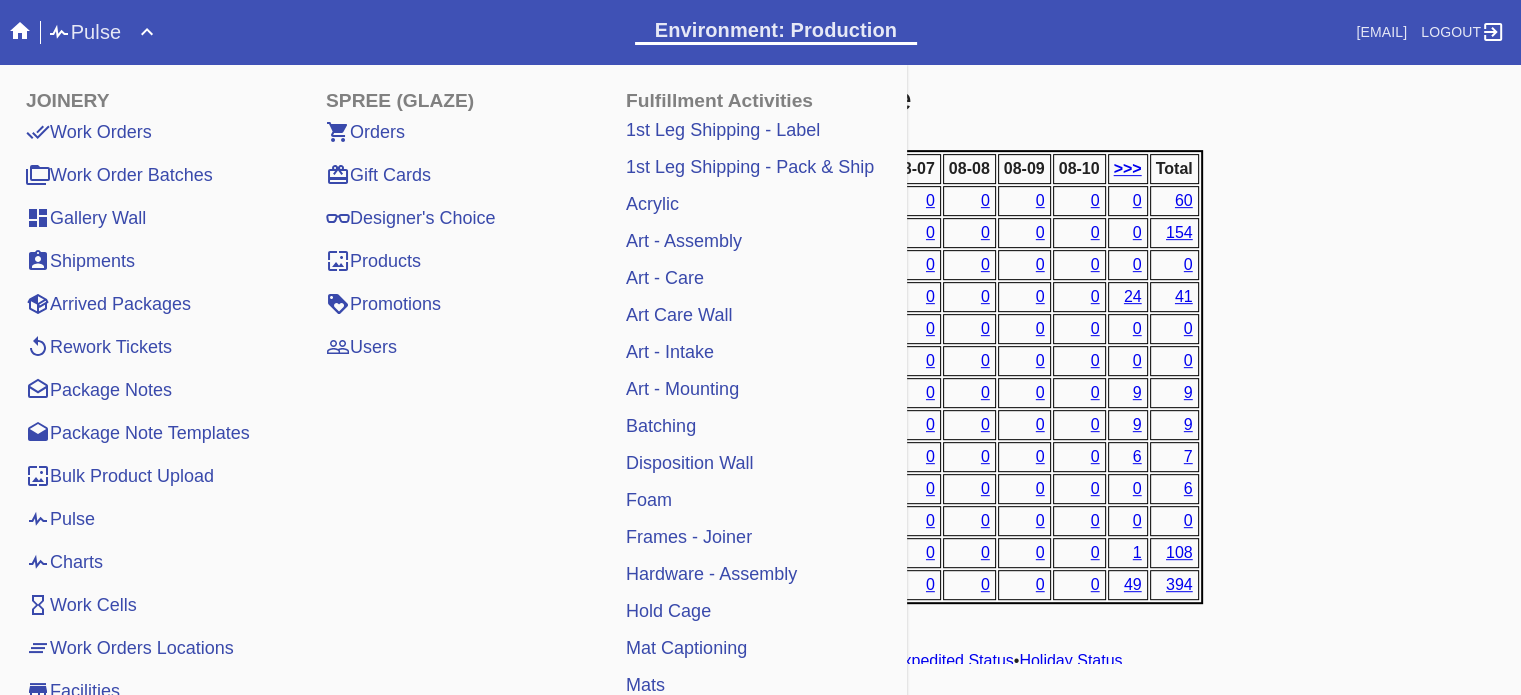 click on "Work Orders" at bounding box center [89, 132] 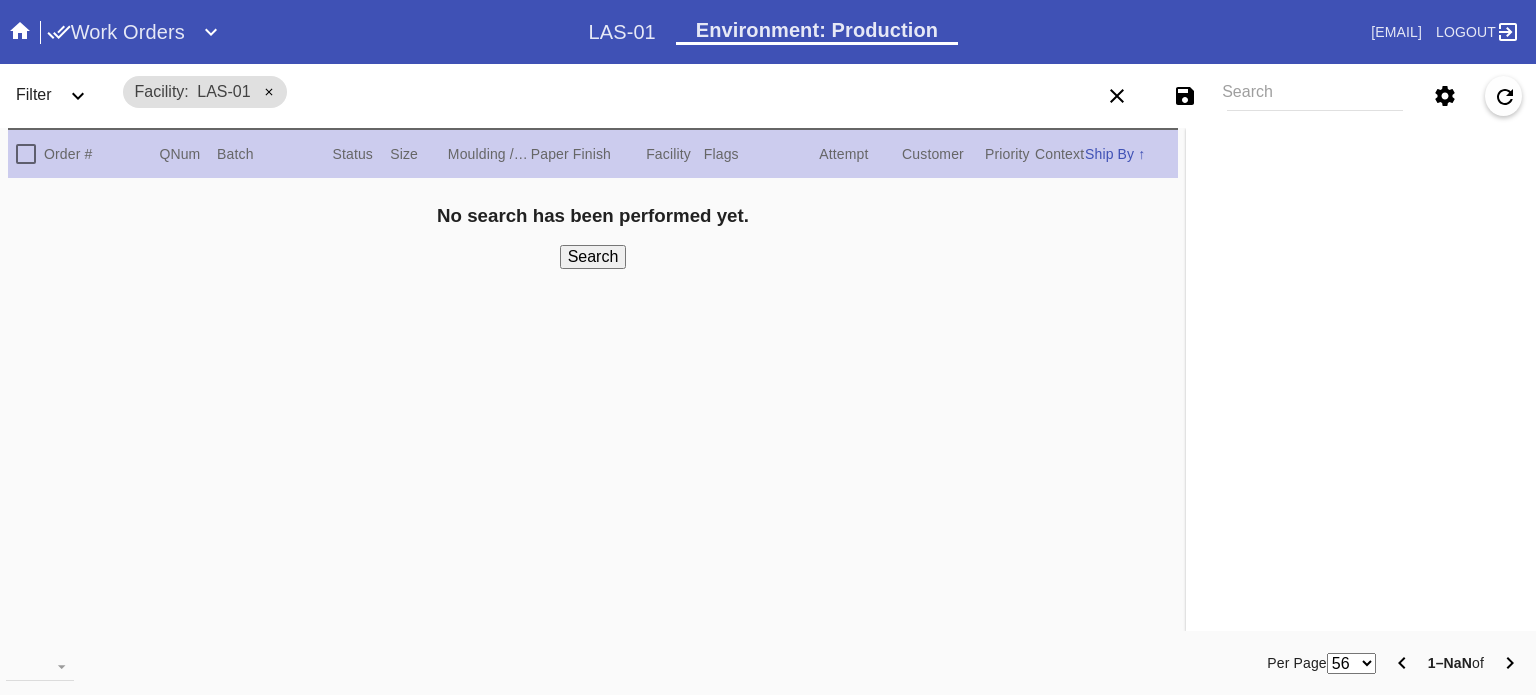 scroll, scrollTop: 0, scrollLeft: 0, axis: both 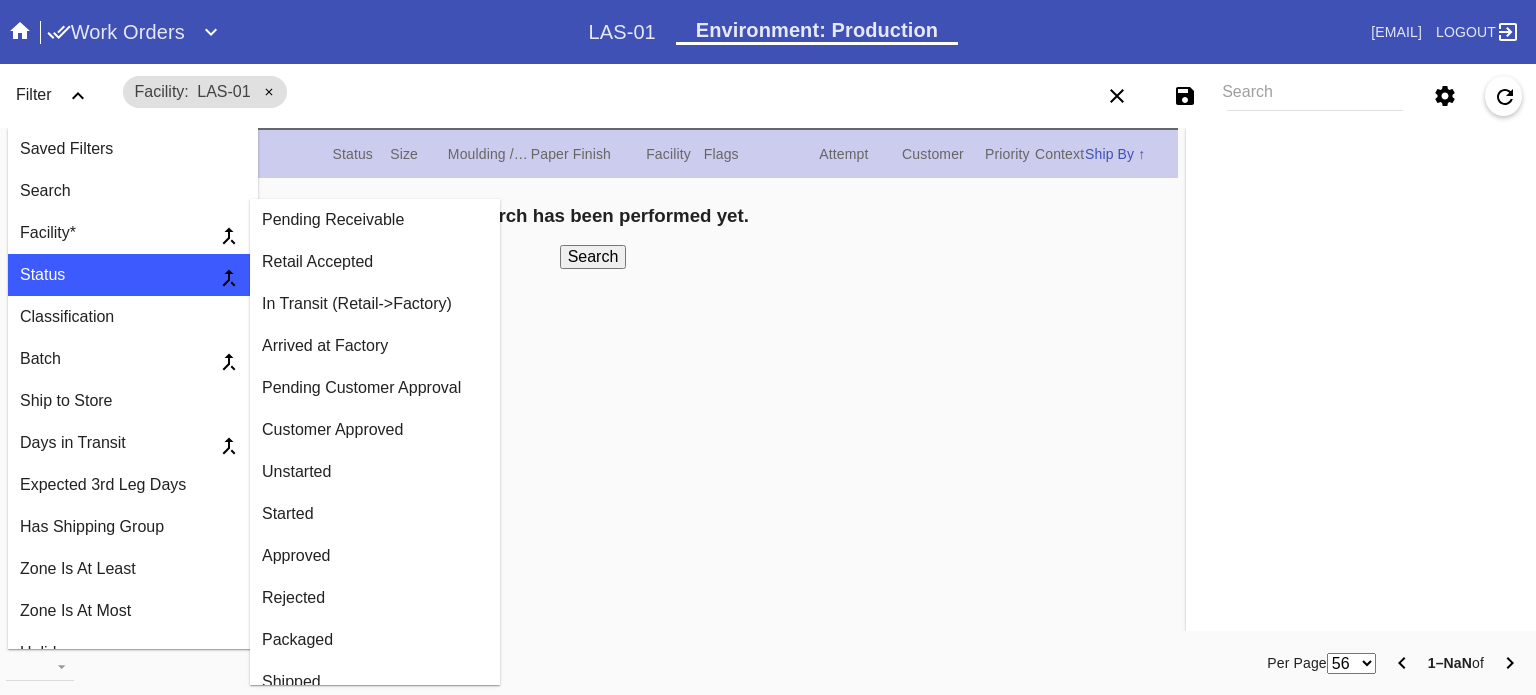 click on "Arrived at Factory" at bounding box center (375, 346) 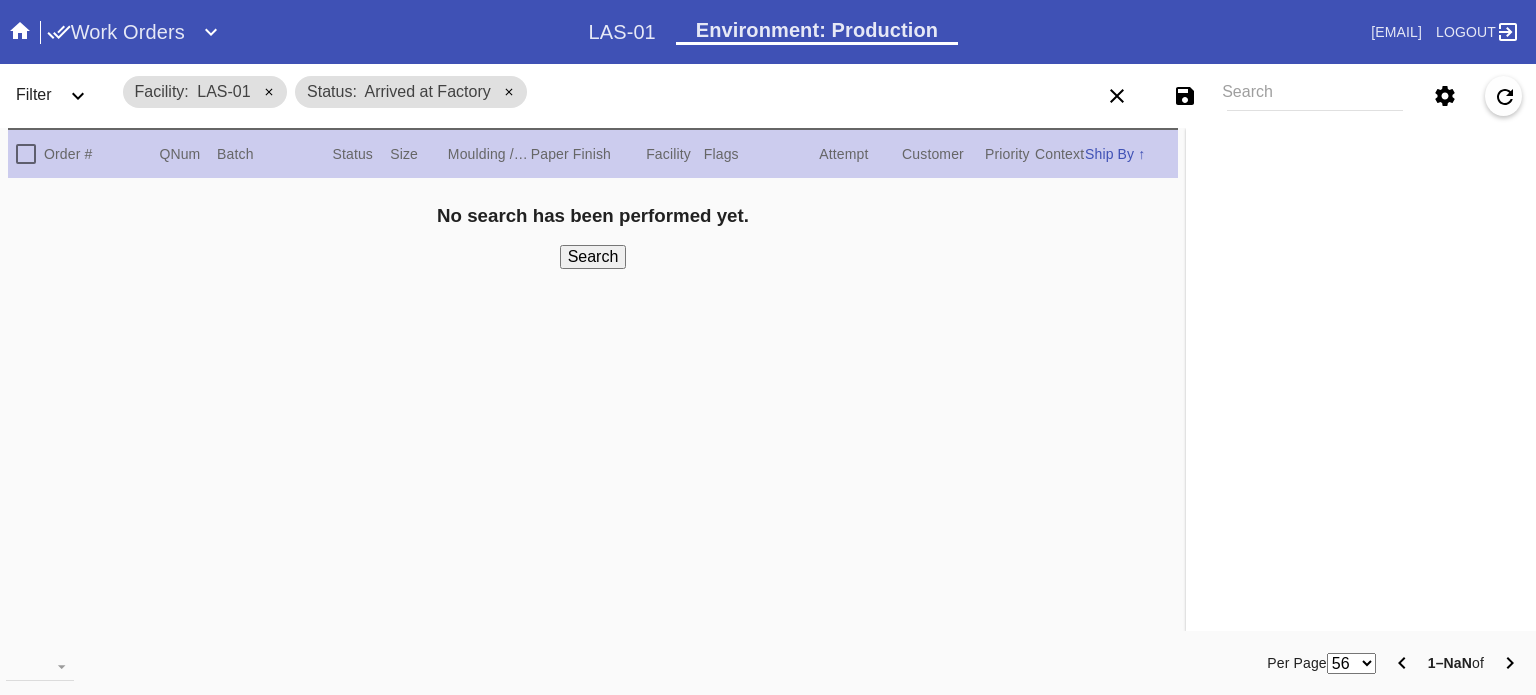 click on "Filter" at bounding box center [60, 96] 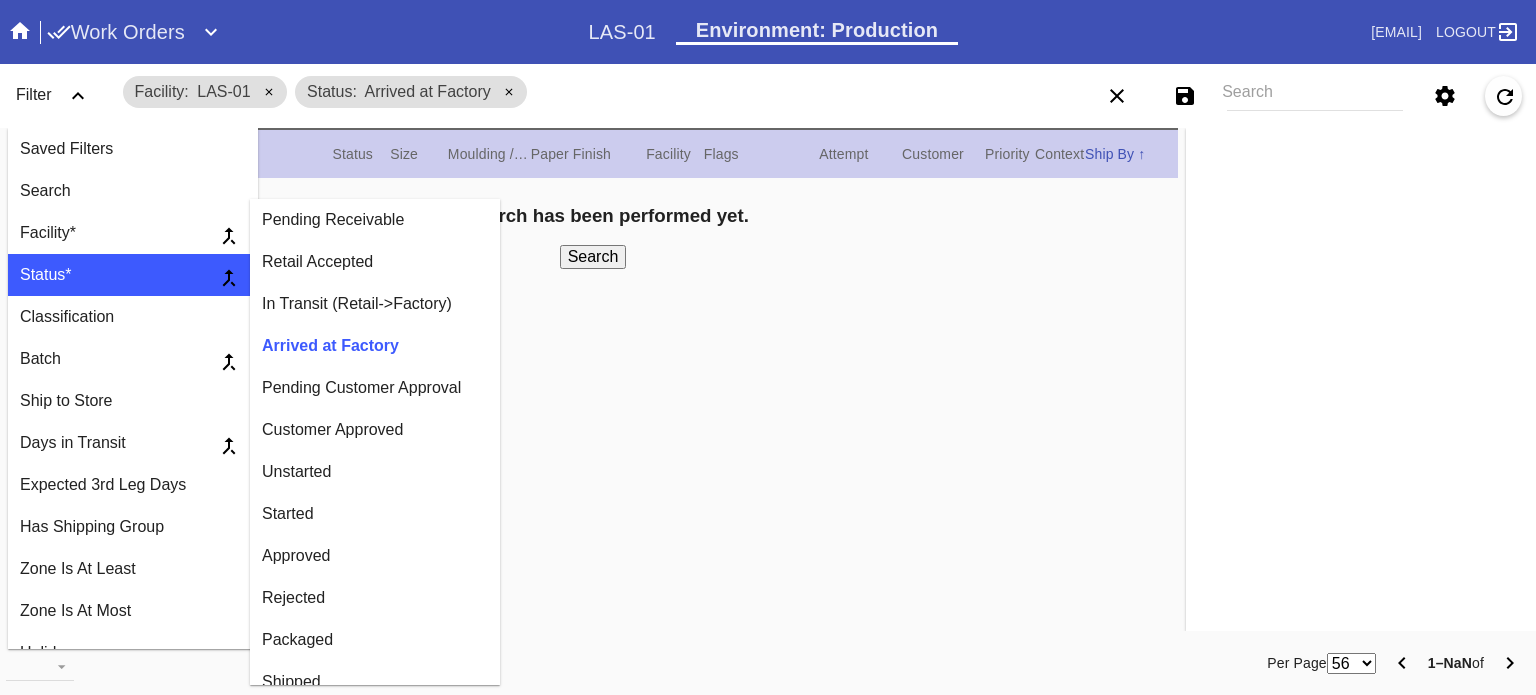 click on "In Transit (Retail->Factory)" at bounding box center (375, 304) 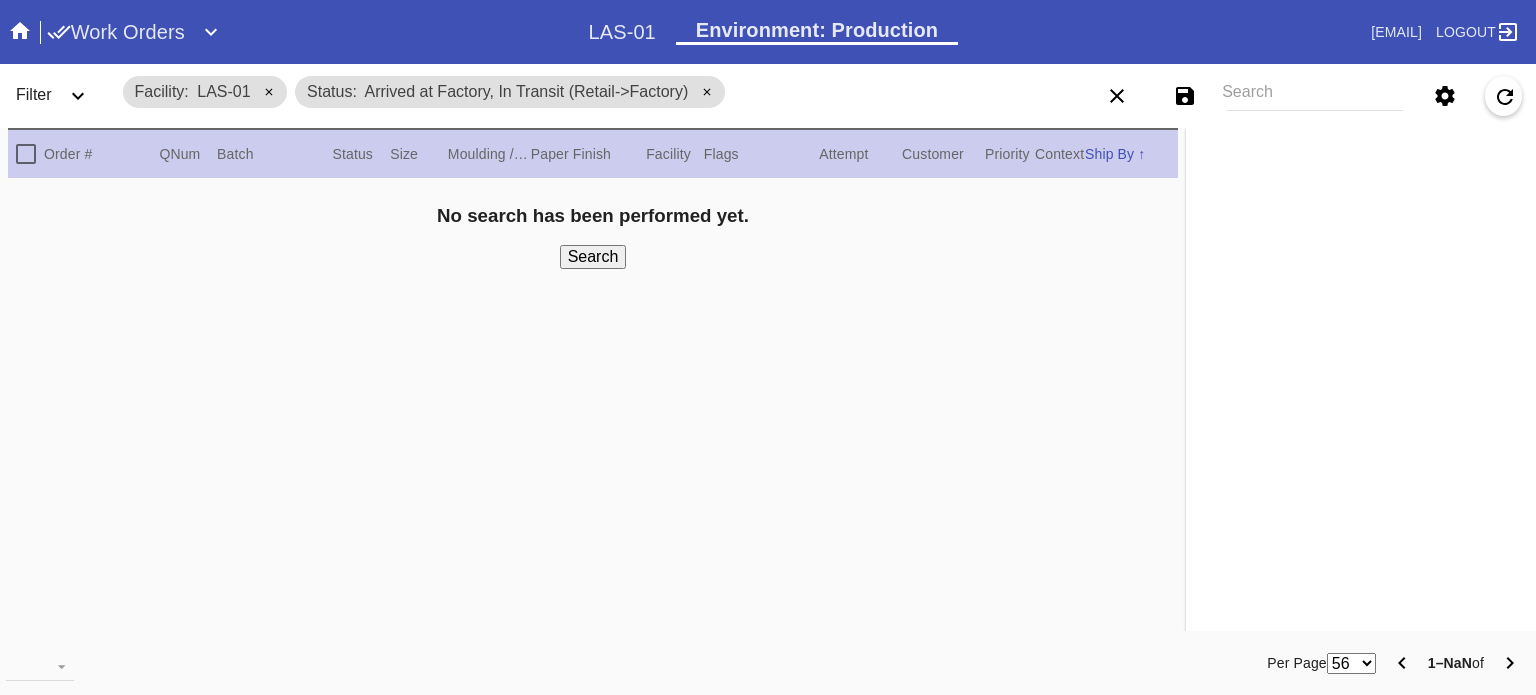 click at bounding box center [78, 96] 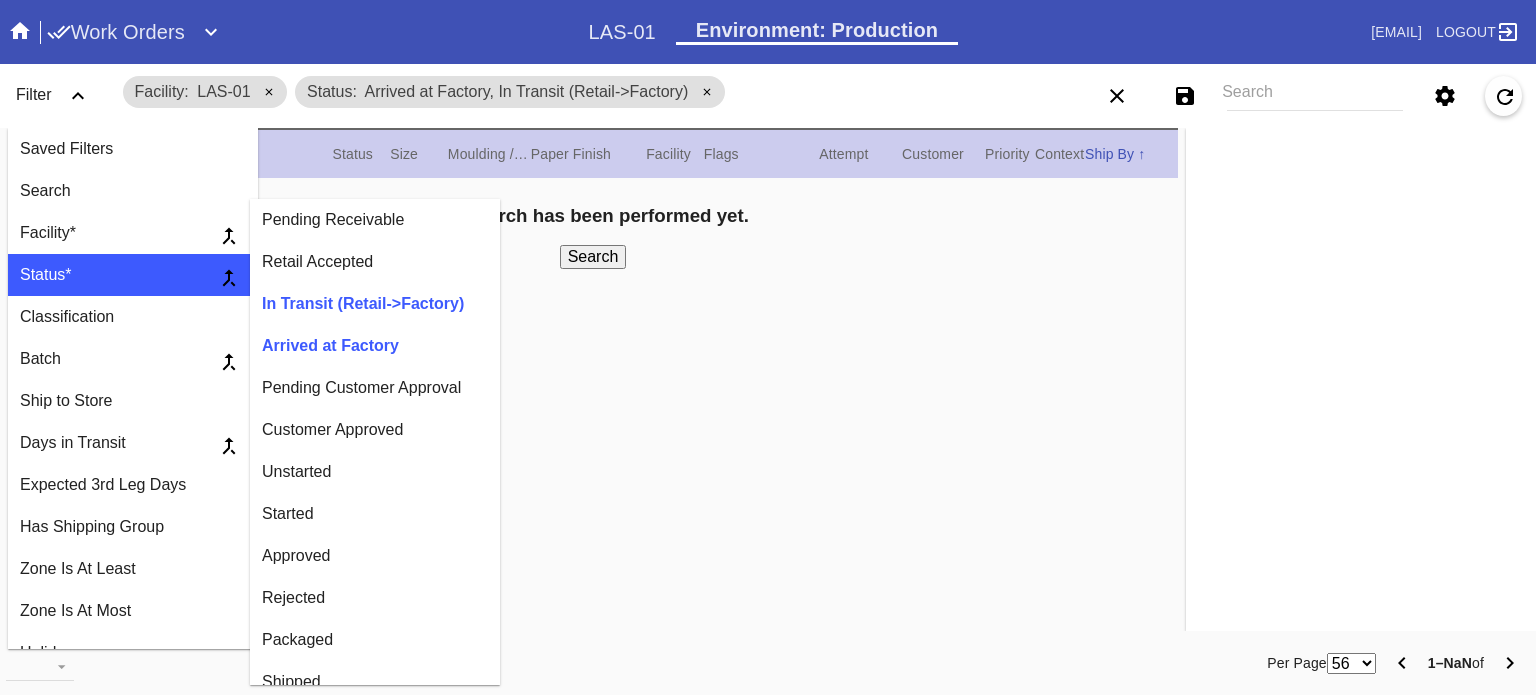 click on "Unstarted" at bounding box center [375, 472] 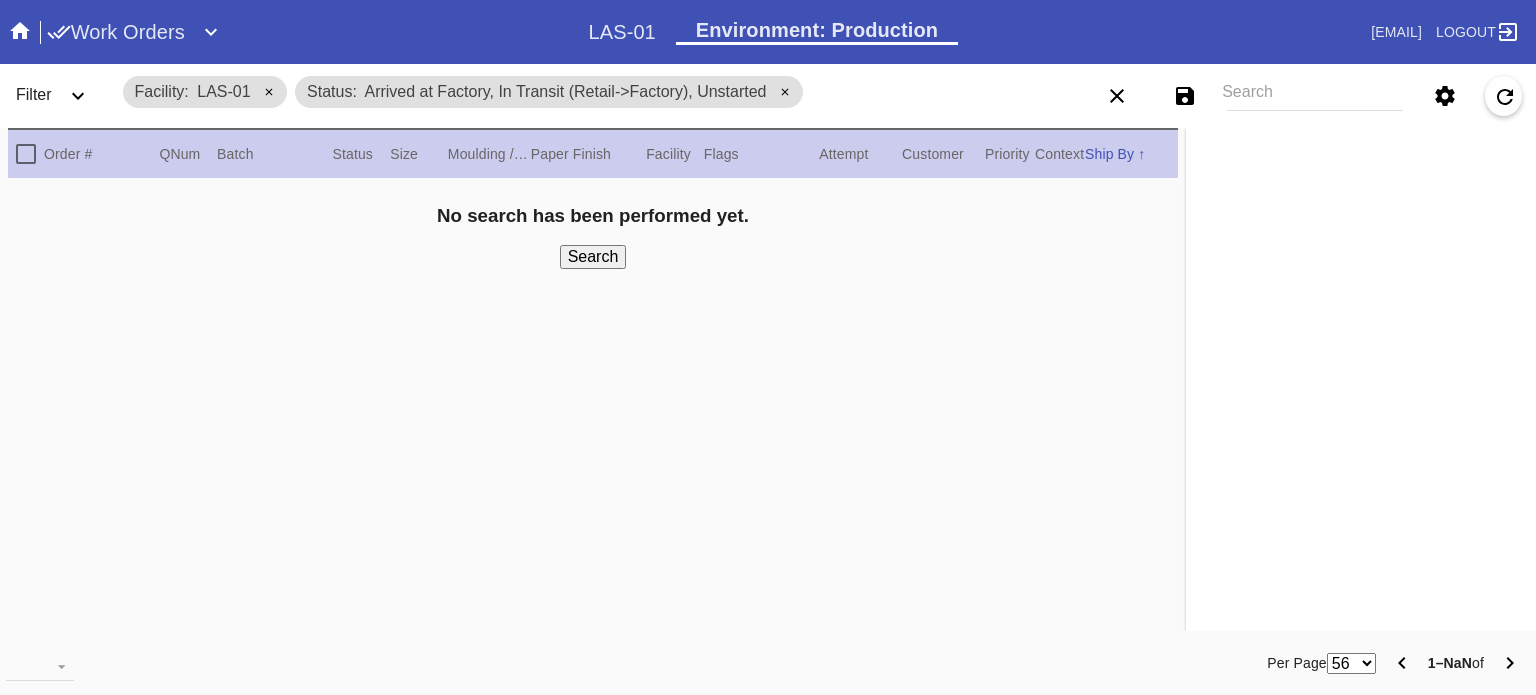 click on "Filter" at bounding box center (34, 94) 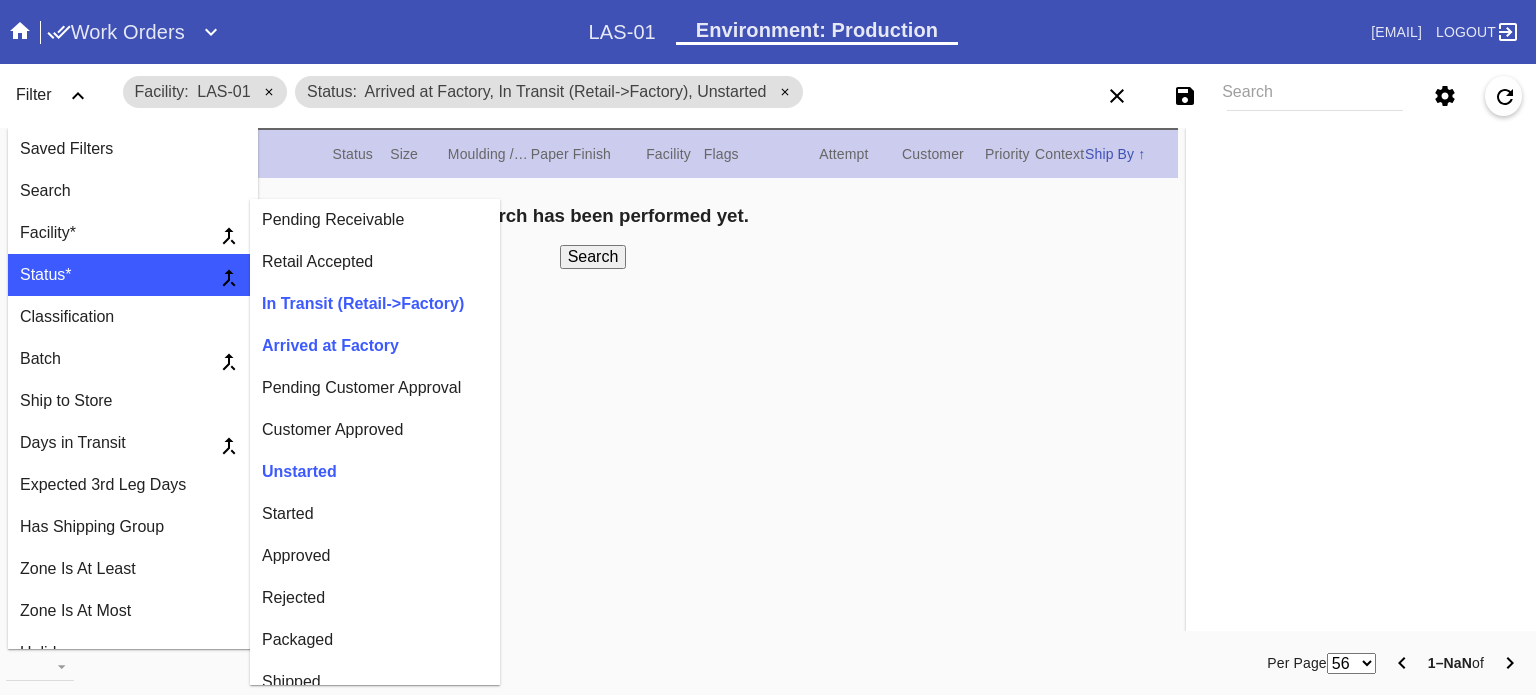 click on "Started" at bounding box center [375, 514] 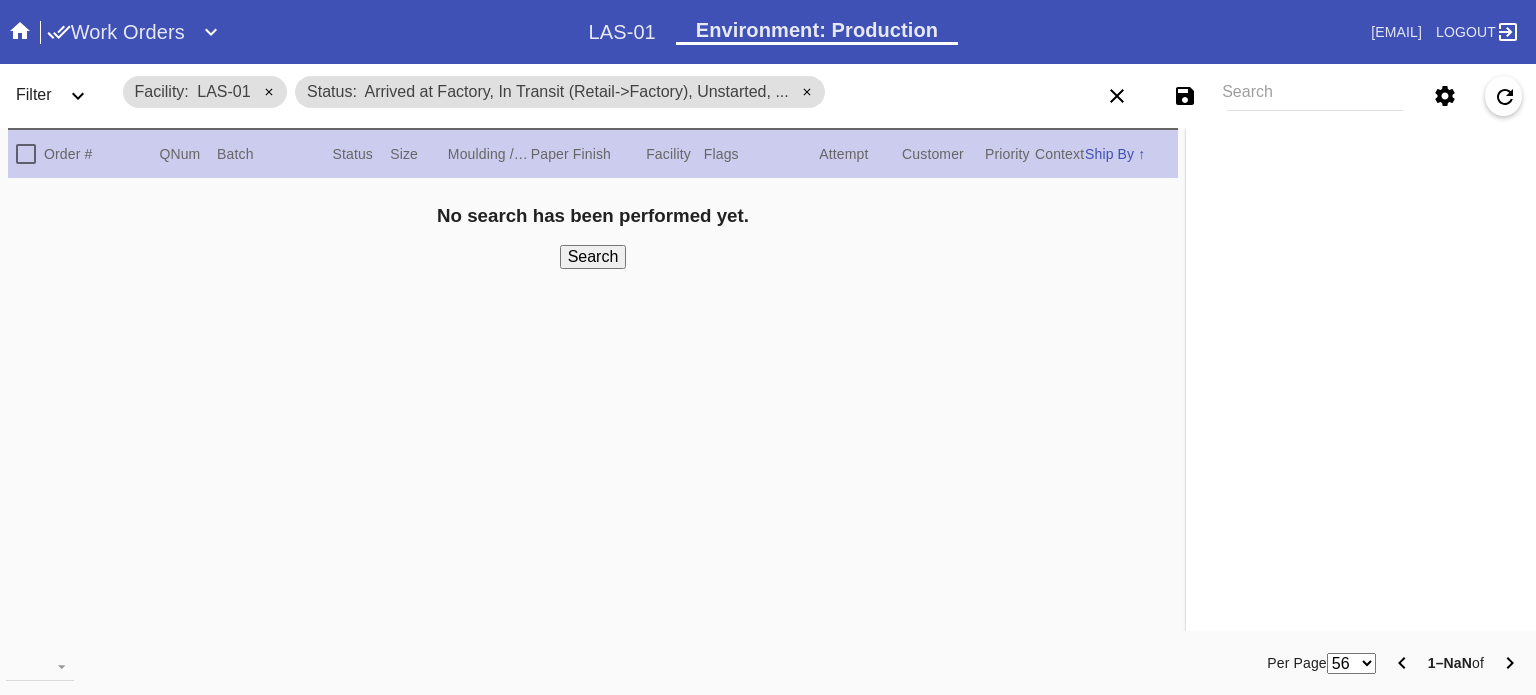 click on "Search" at bounding box center (593, 257) 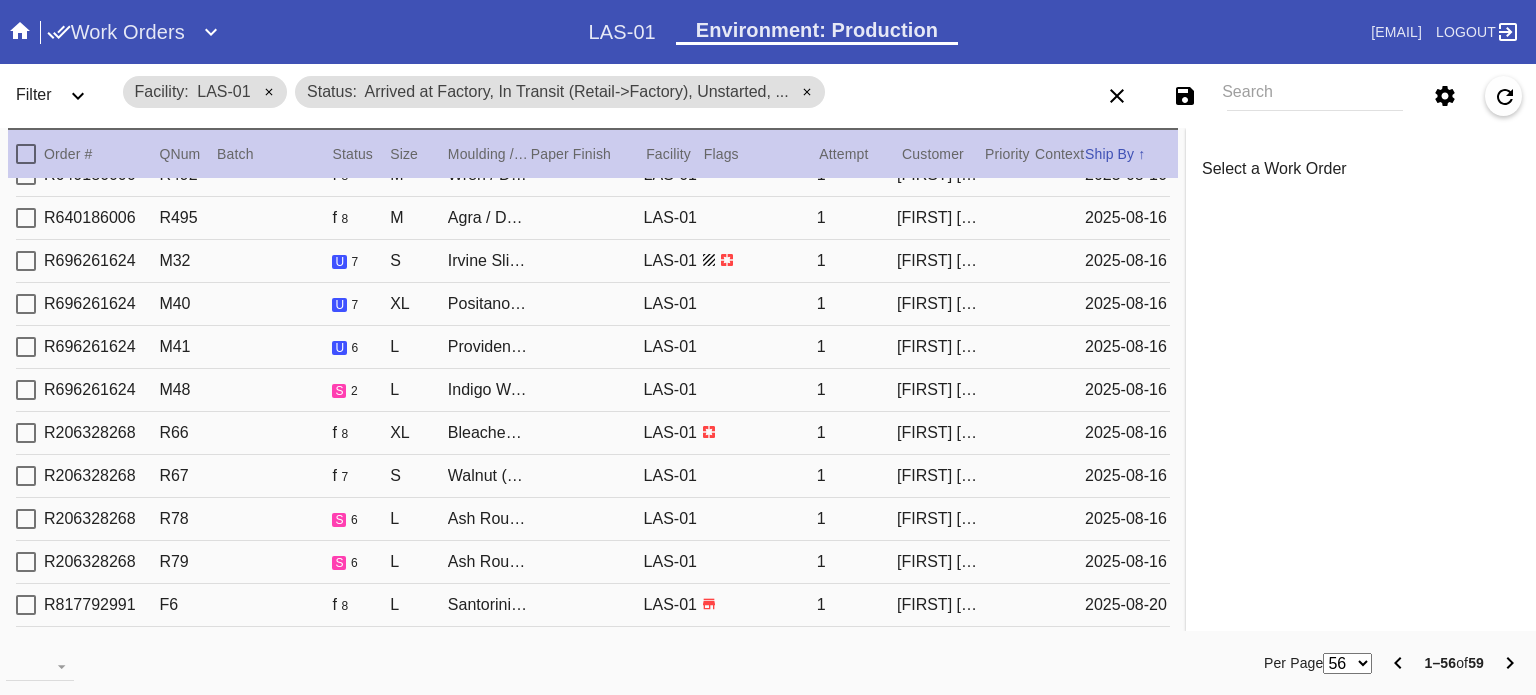 scroll, scrollTop: 1966, scrollLeft: 0, axis: vertical 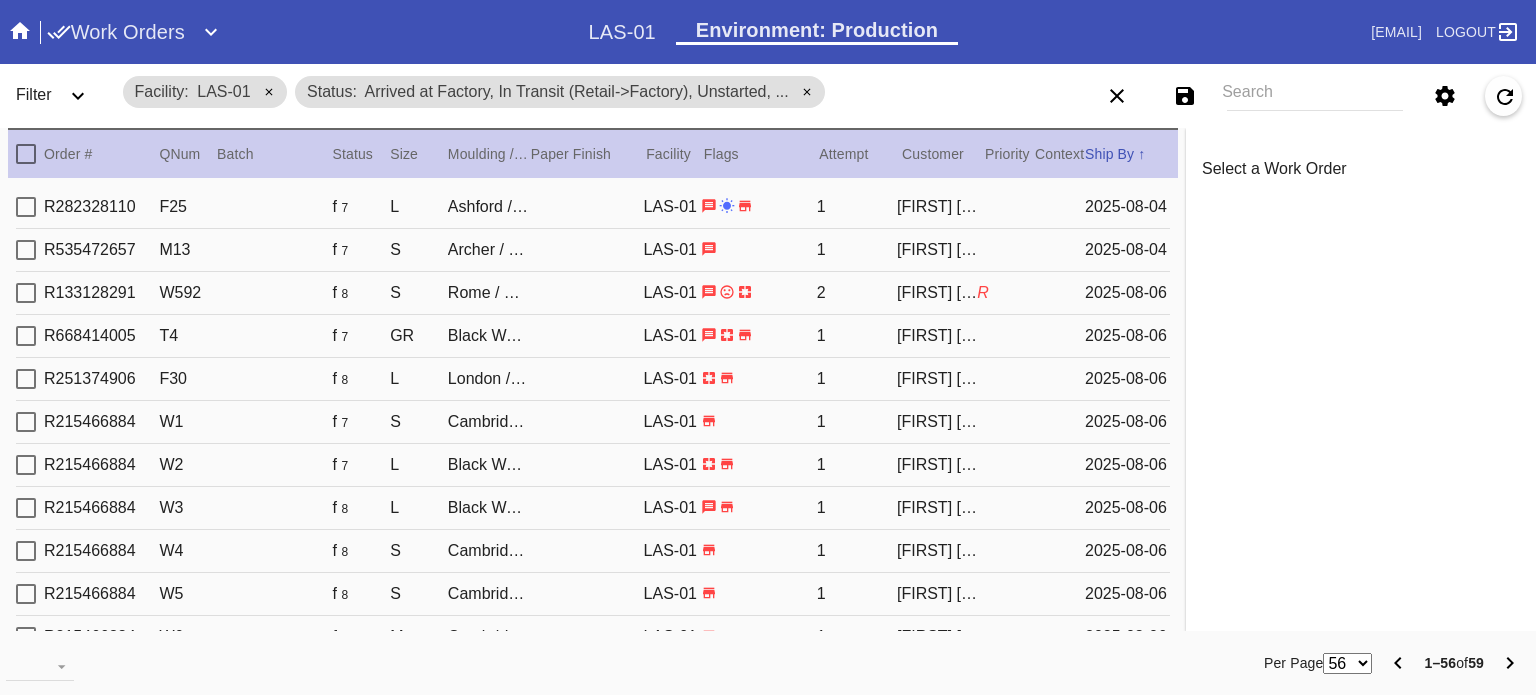 click on "Filter" at bounding box center (60, 96) 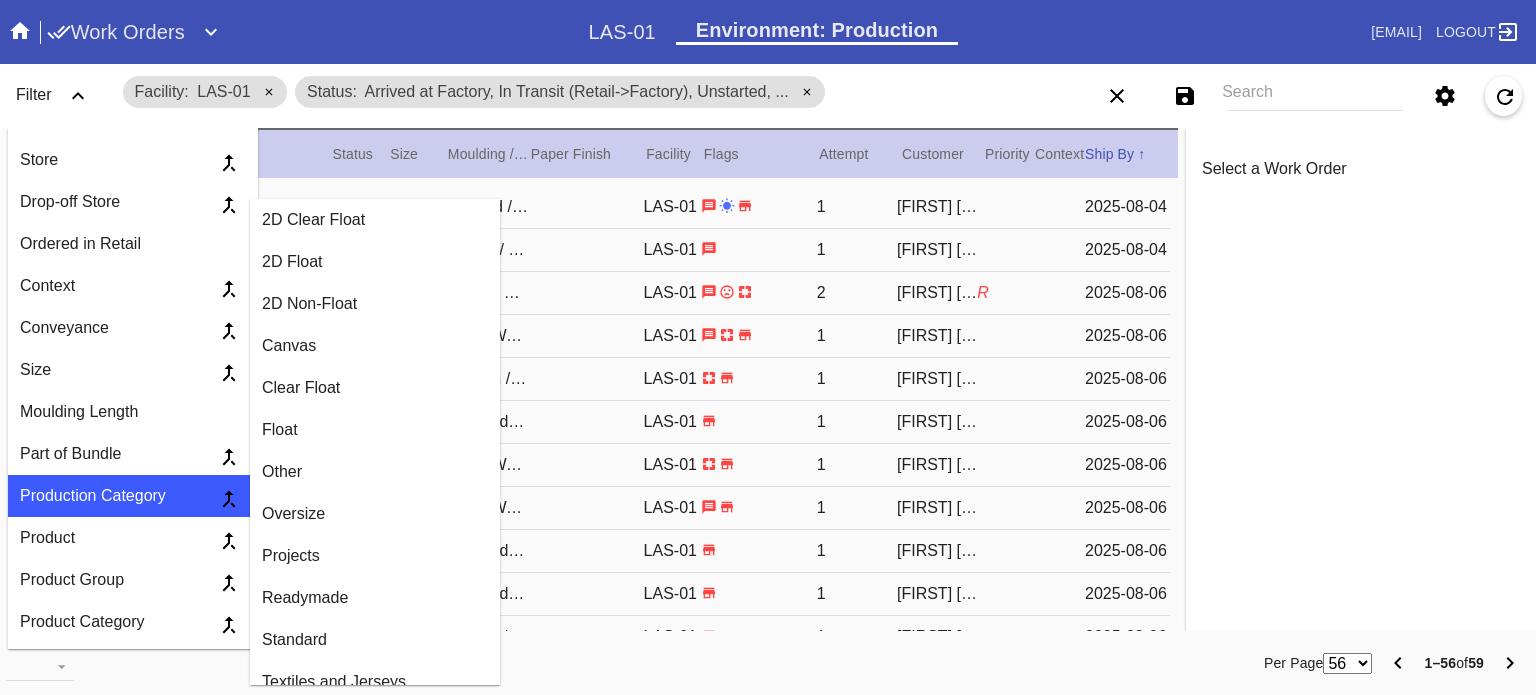 scroll, scrollTop: 796, scrollLeft: 0, axis: vertical 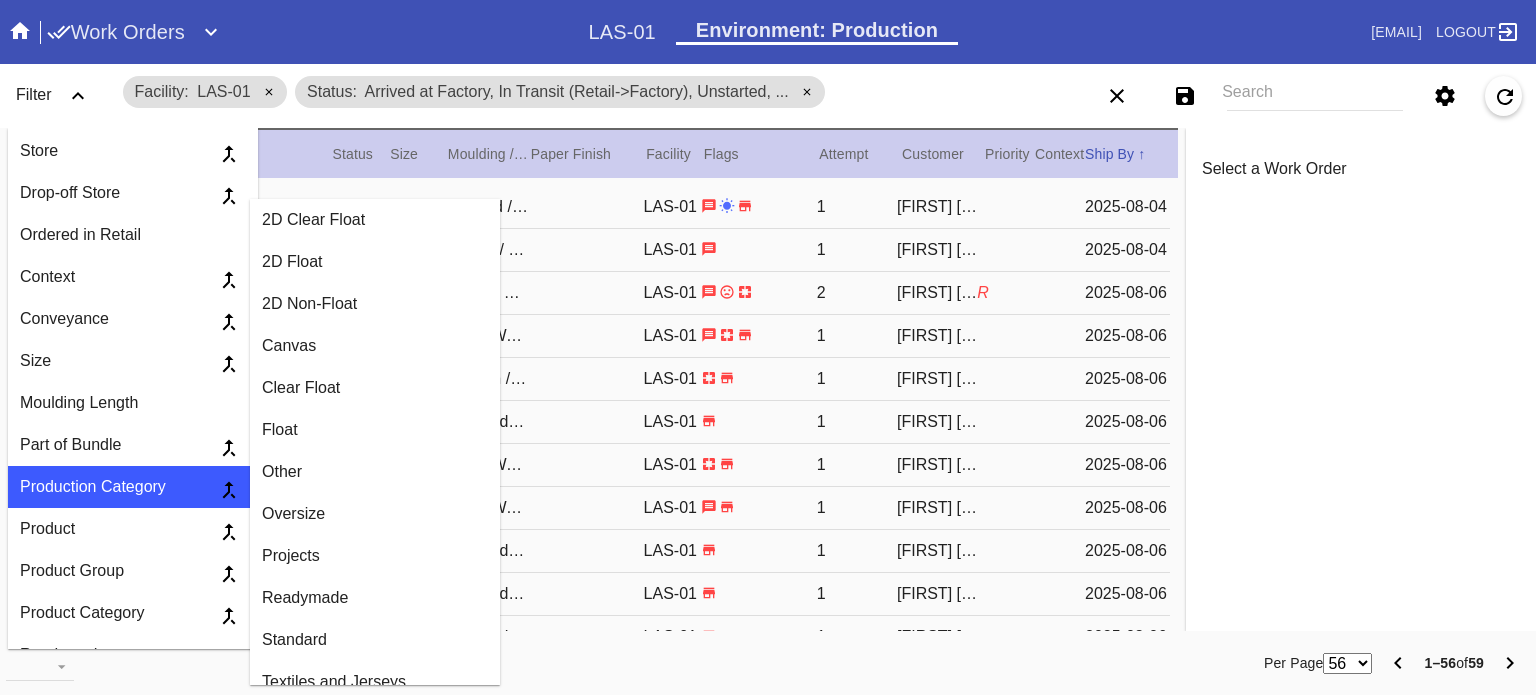 click on "2D Float" at bounding box center [375, 262] 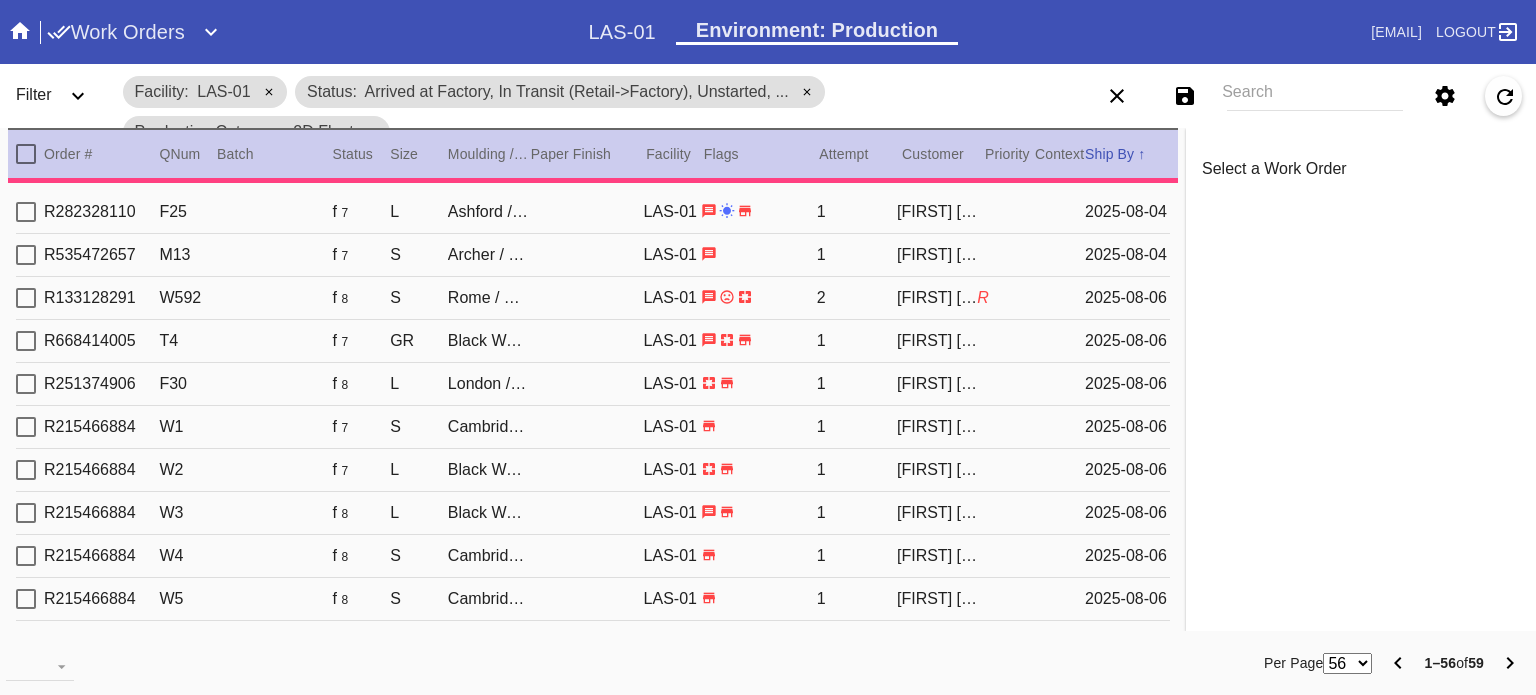 click on "Filter" at bounding box center [34, 94] 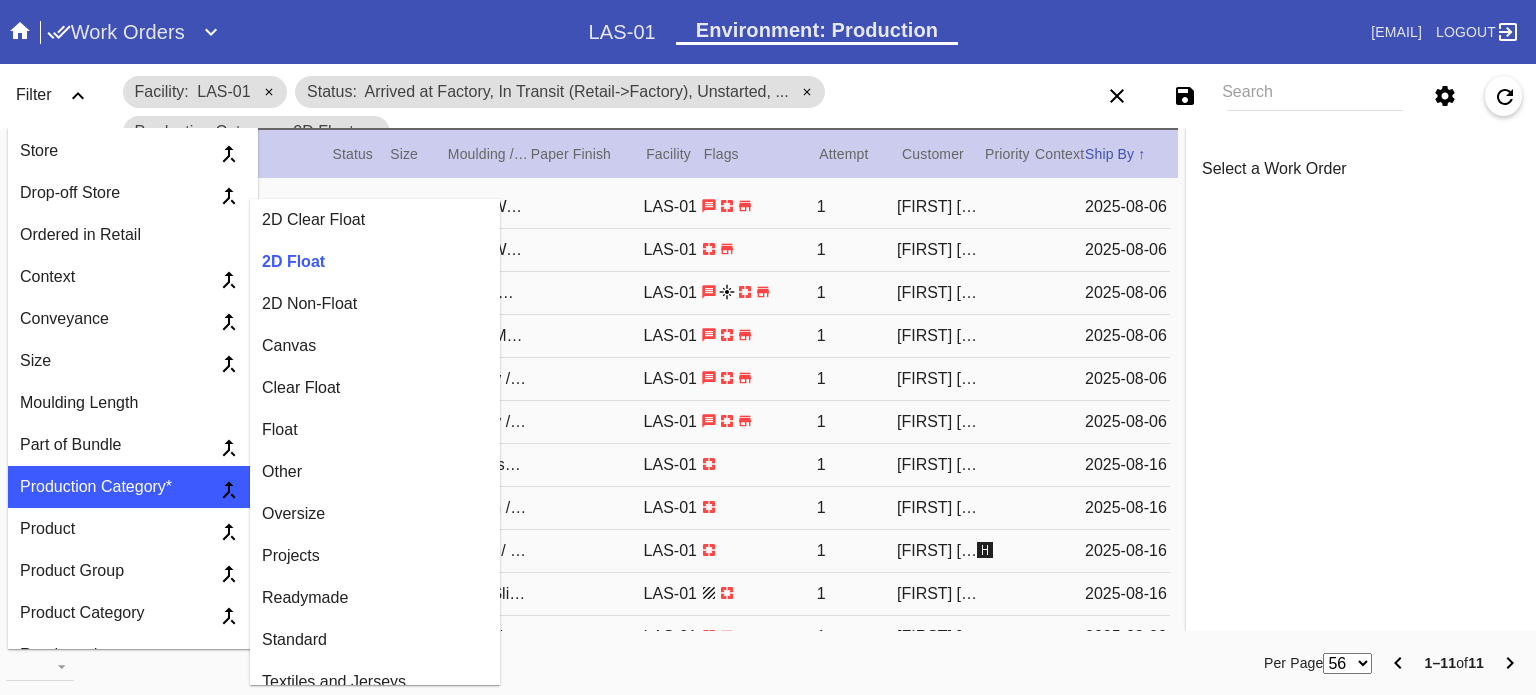 click on "2D Non-Float" at bounding box center (375, 304) 